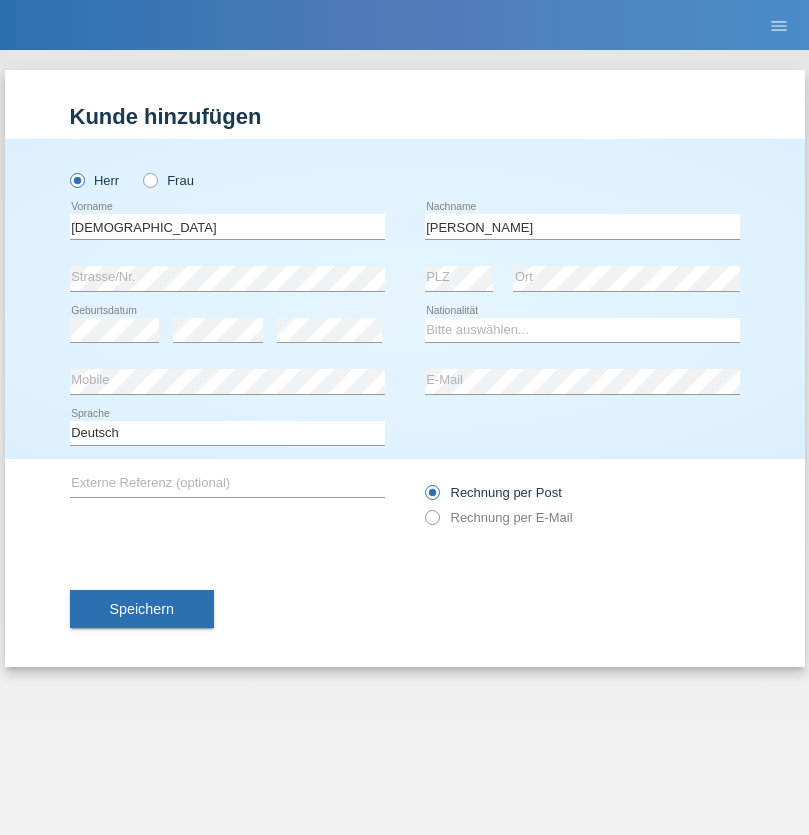 scroll, scrollTop: 0, scrollLeft: 0, axis: both 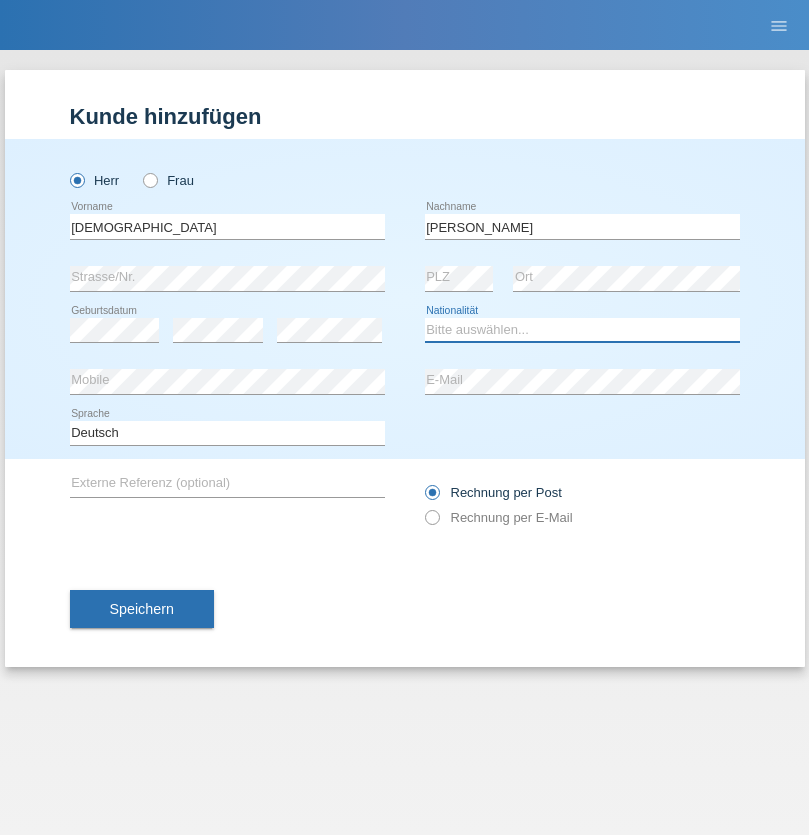 select on "PT" 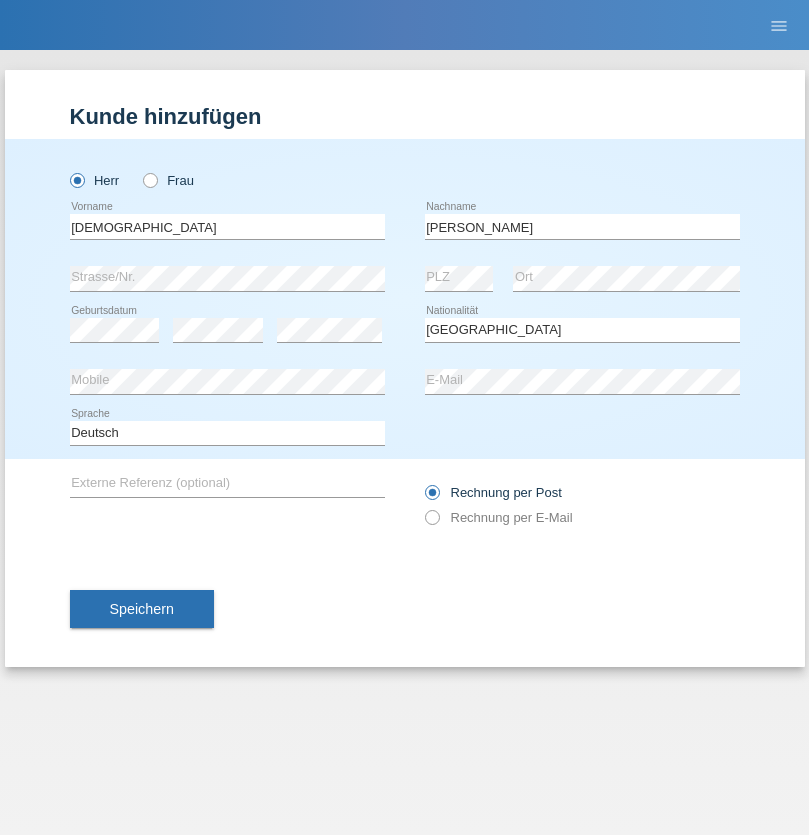 select on "C" 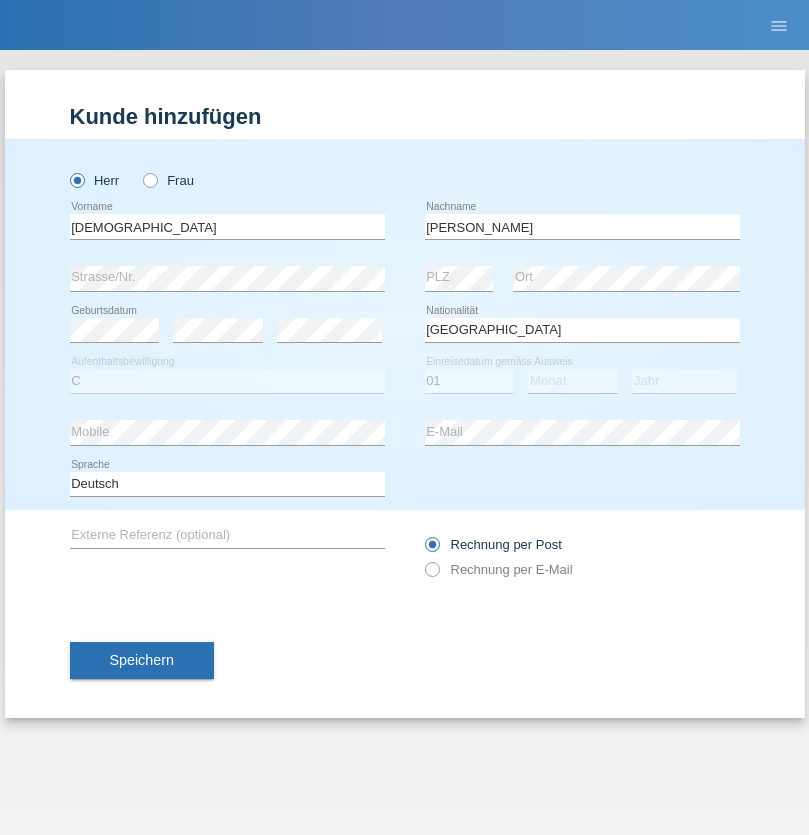 select on "03" 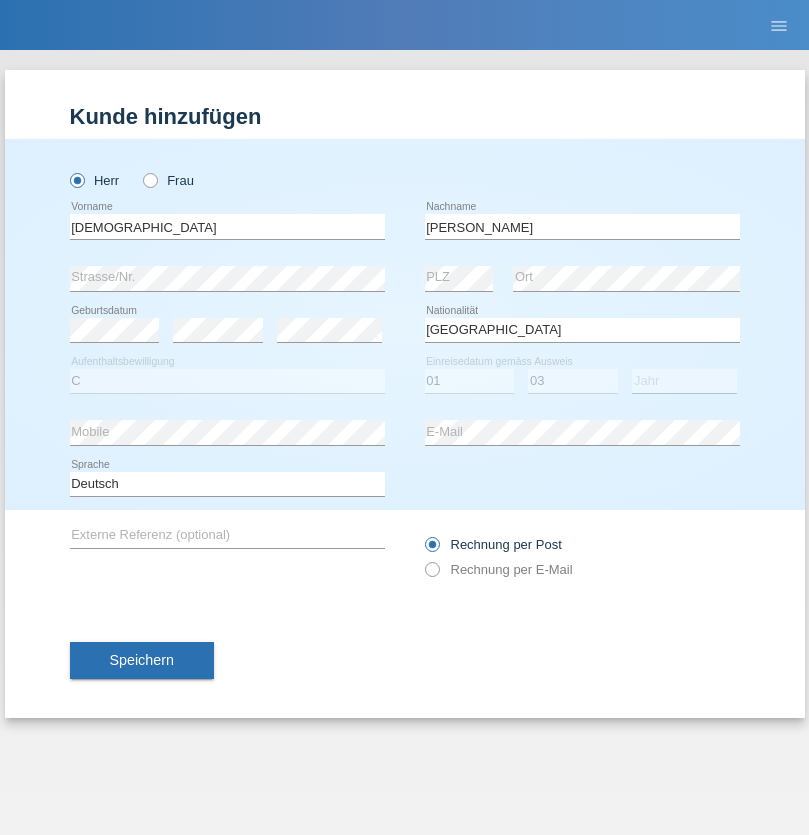 select on "2021" 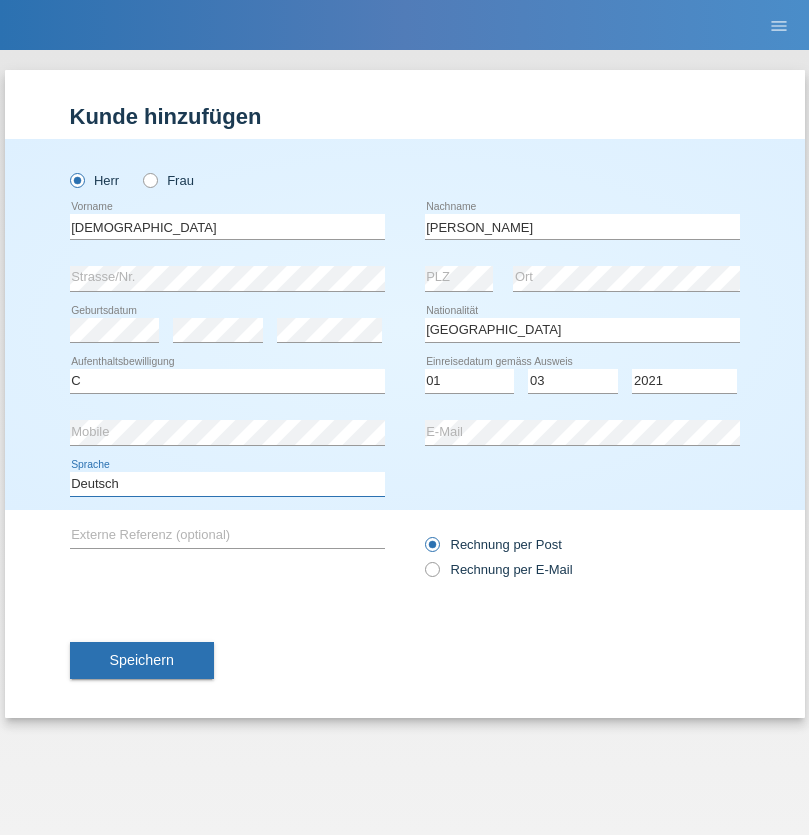 select on "en" 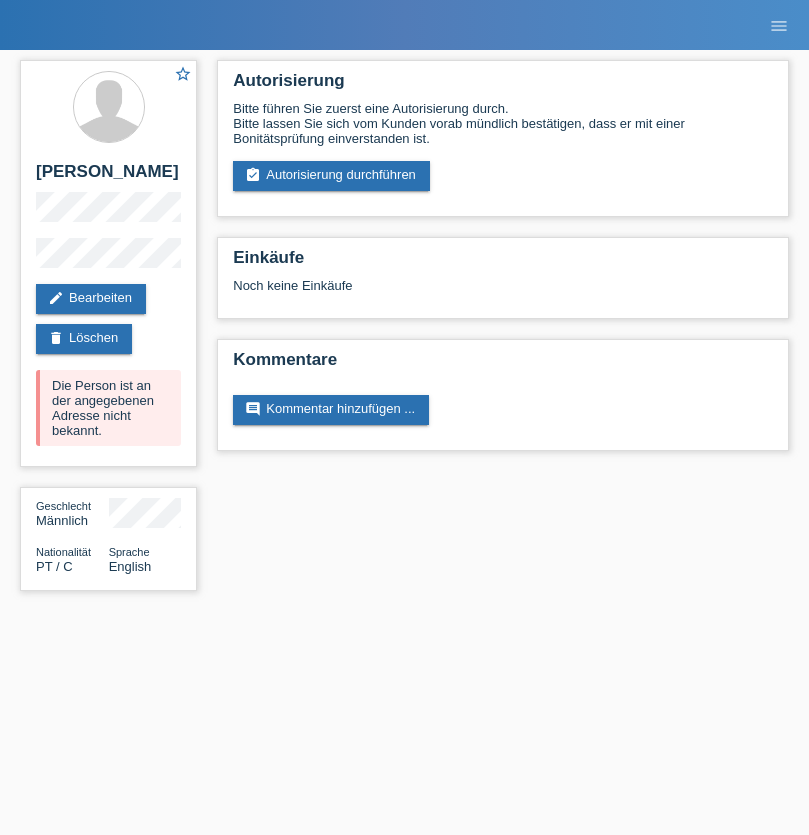 scroll, scrollTop: 0, scrollLeft: 0, axis: both 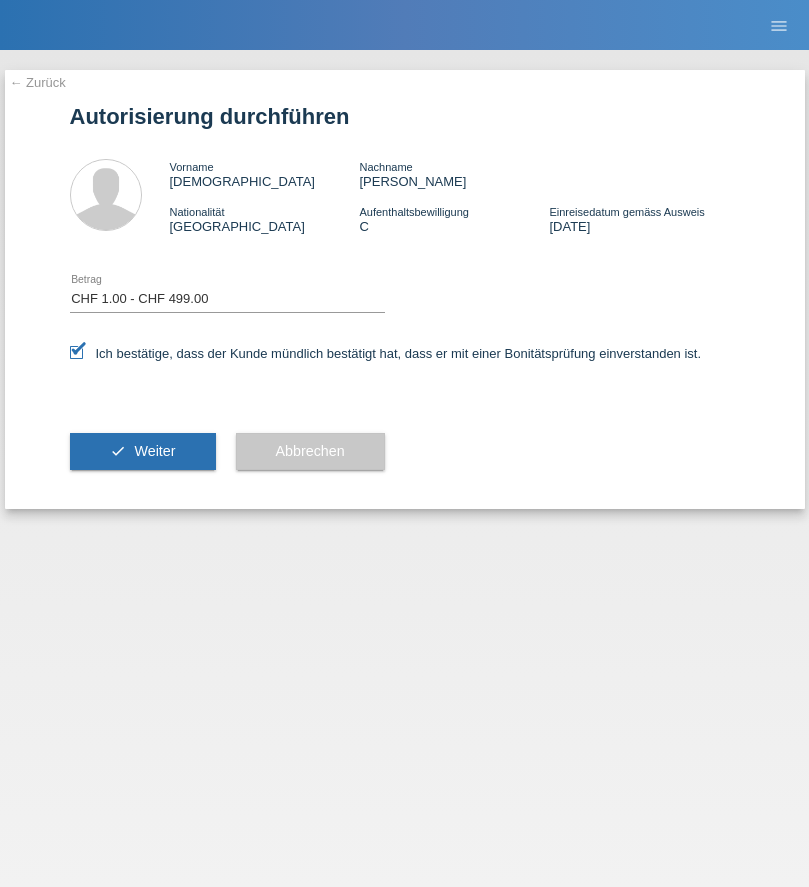 select on "1" 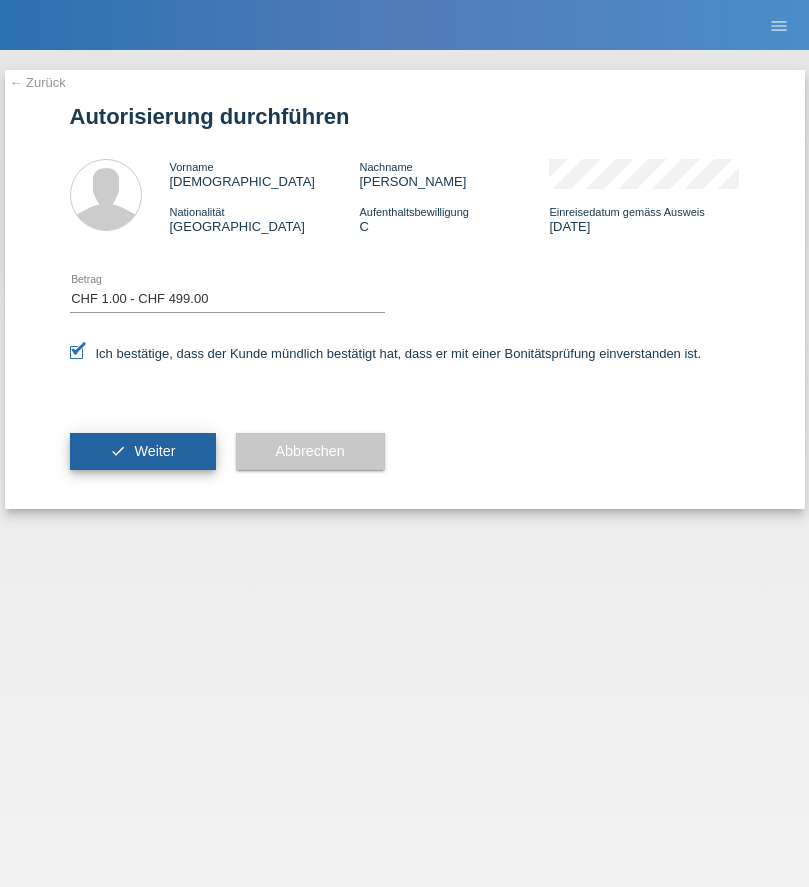 click on "Weiter" at bounding box center (154, 451) 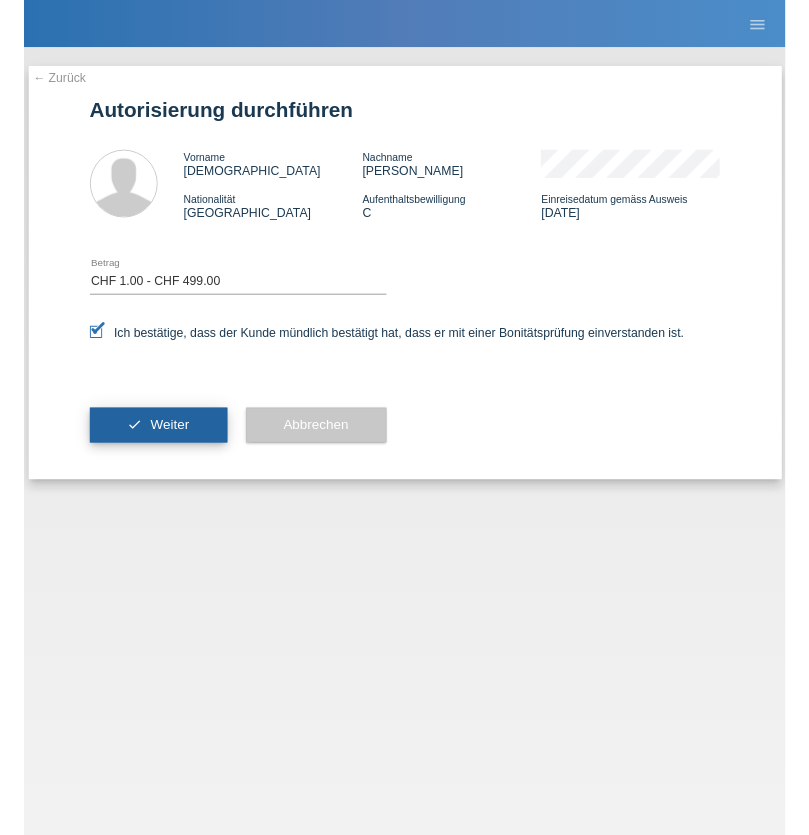 scroll, scrollTop: 0, scrollLeft: 0, axis: both 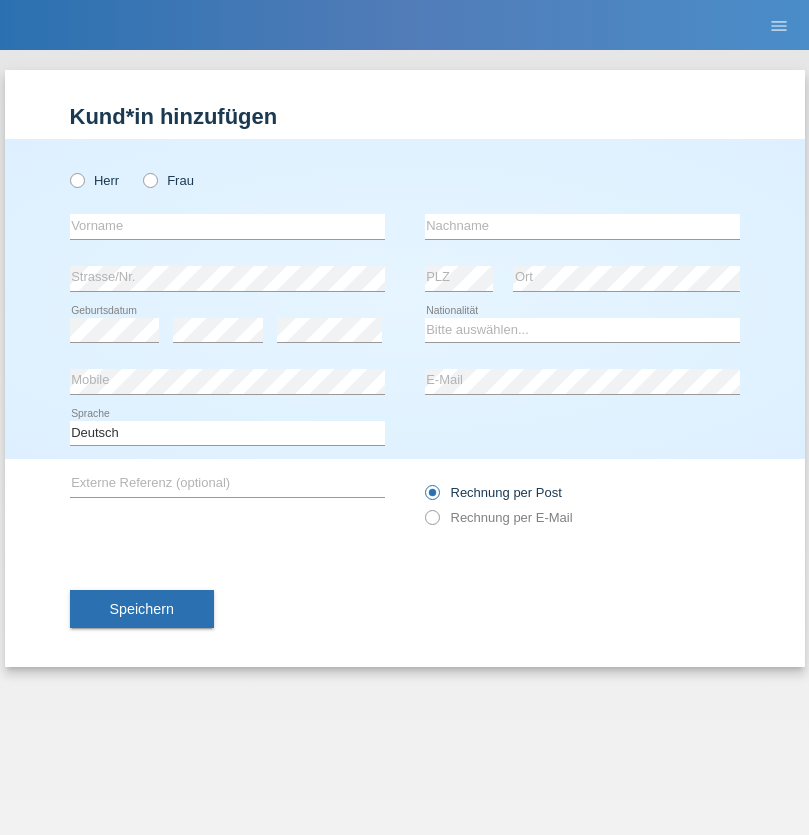 radio on "true" 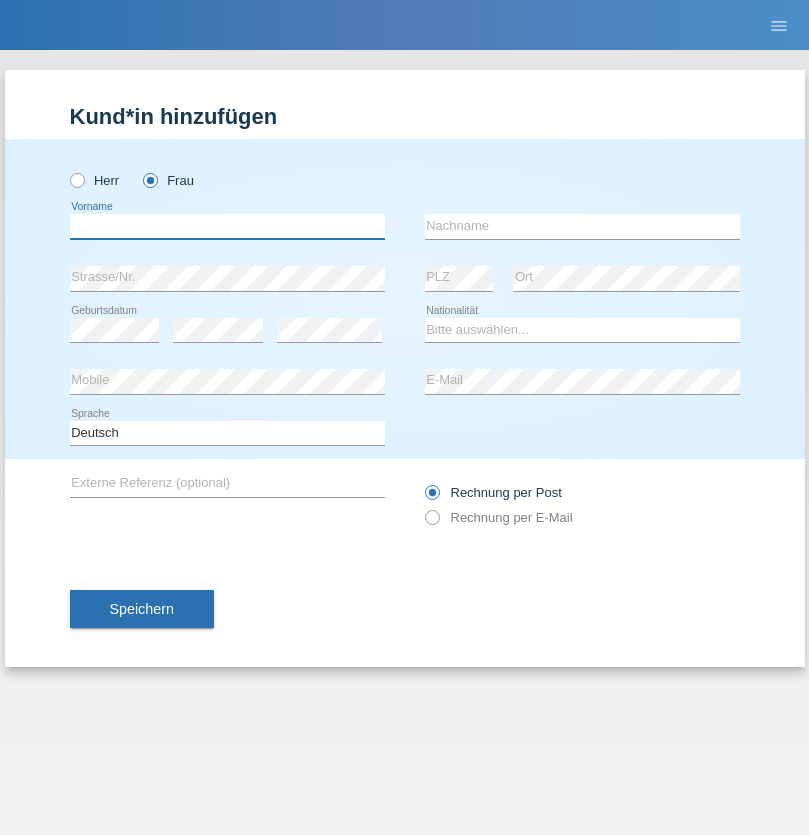 click at bounding box center [227, 226] 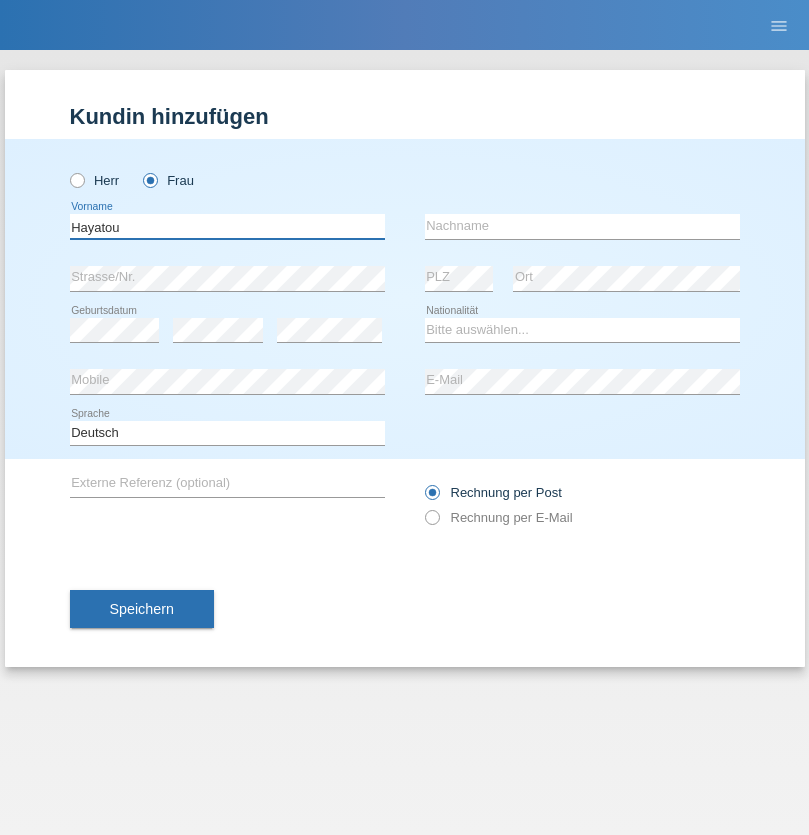 type on "Hayatou" 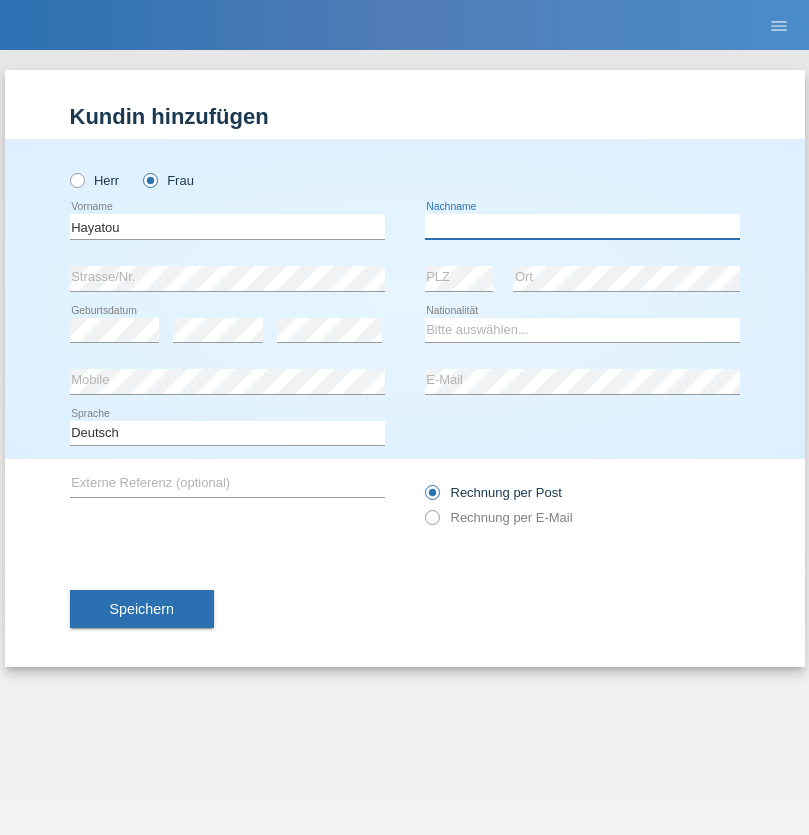 click at bounding box center (582, 226) 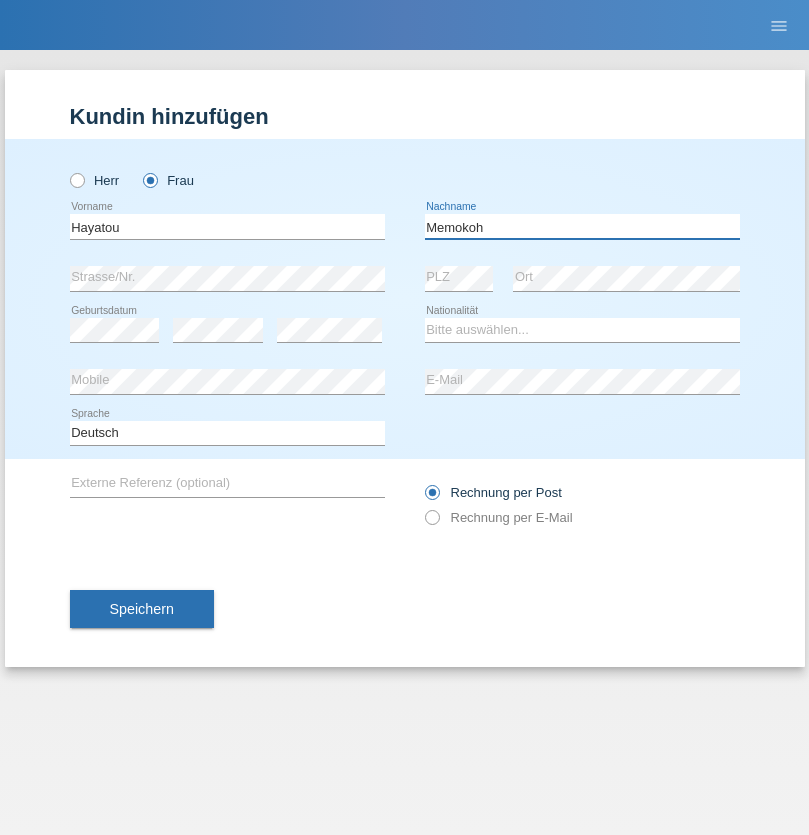 type on "Memokoh" 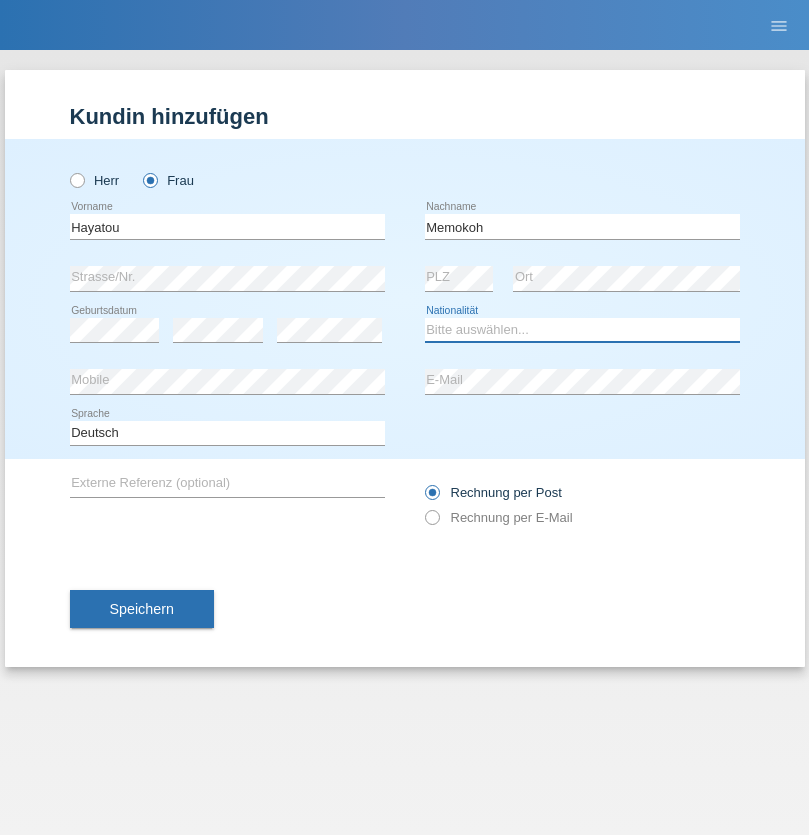 select on "FR" 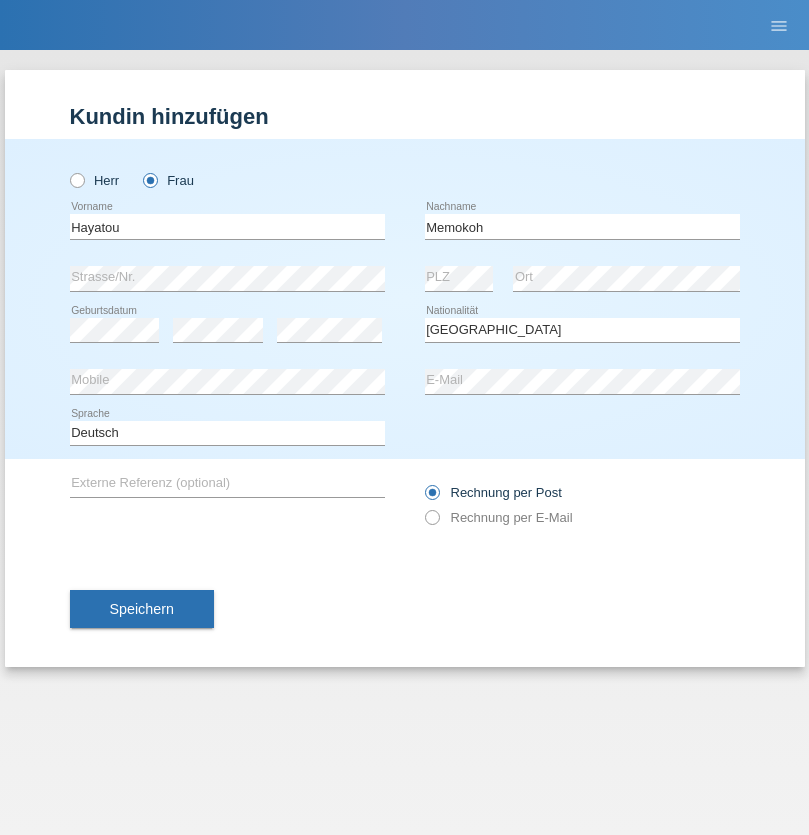 select on "C" 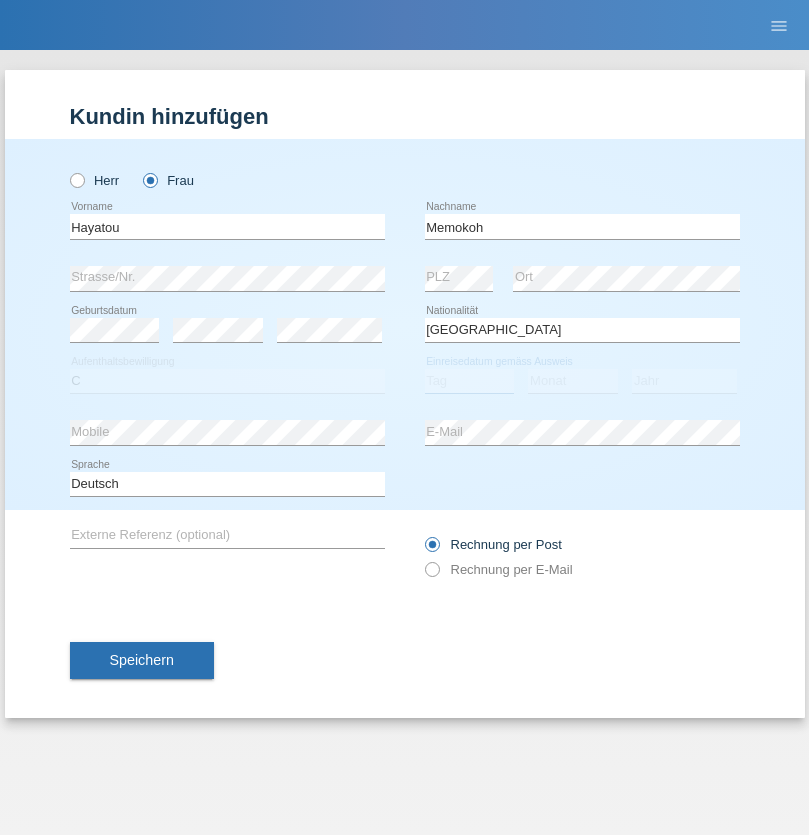 select on "03" 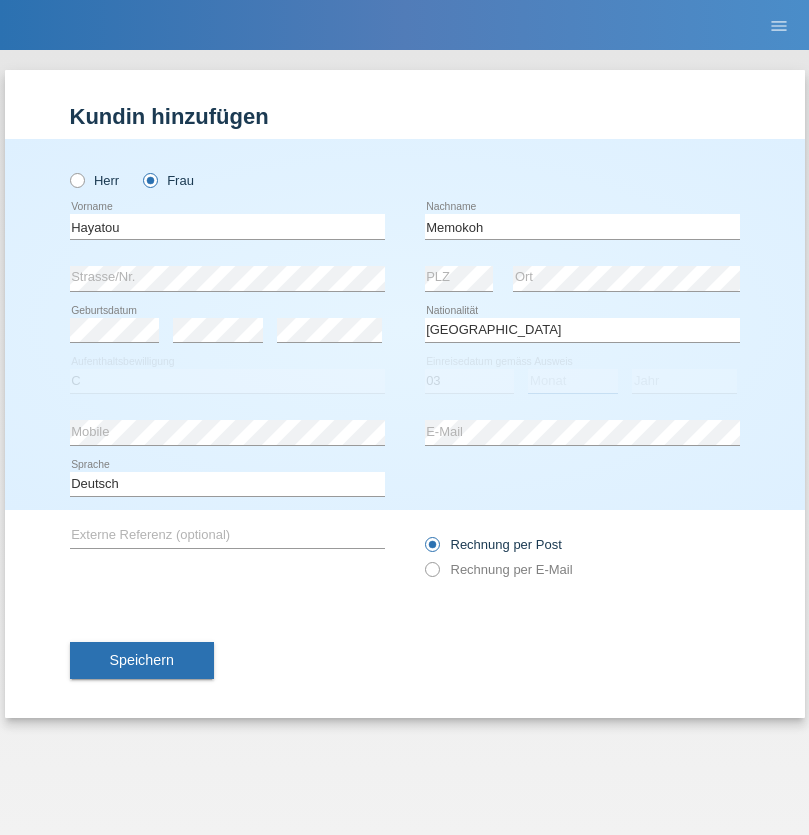 select on "05" 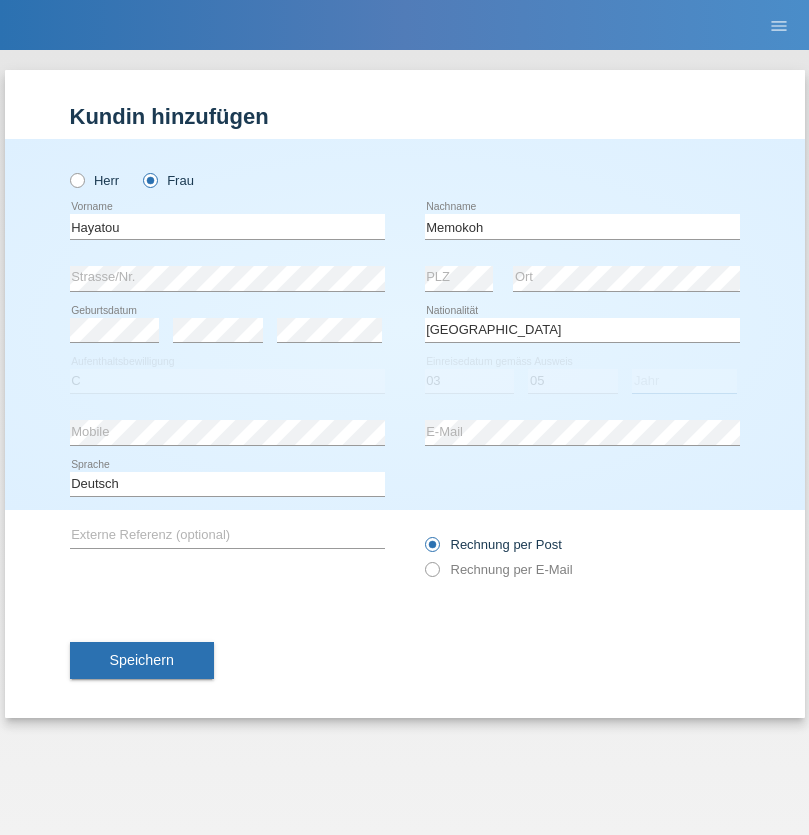 select on "2021" 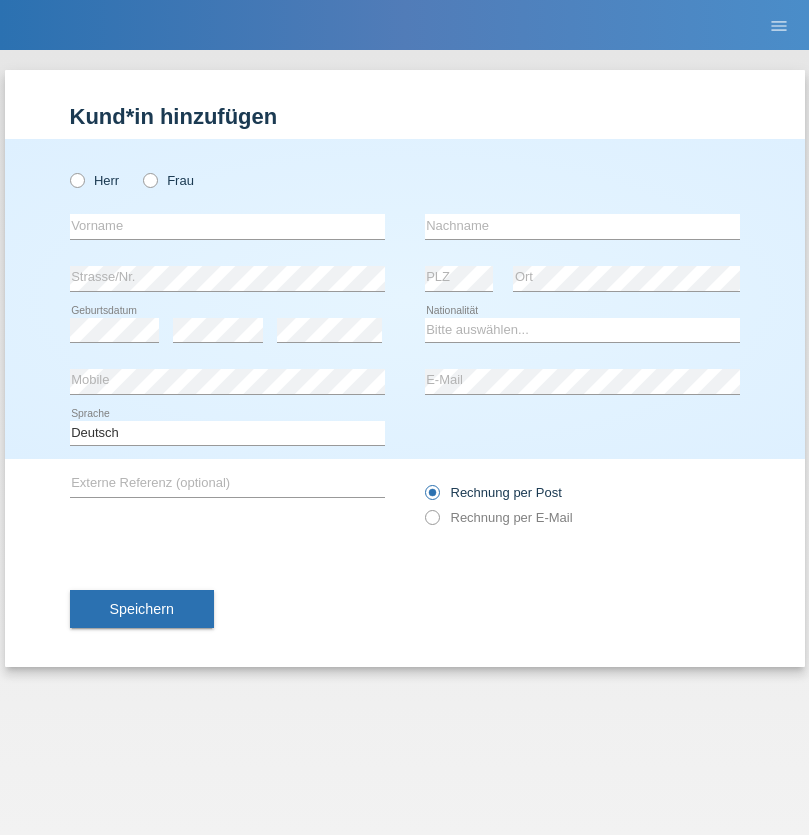 scroll, scrollTop: 0, scrollLeft: 0, axis: both 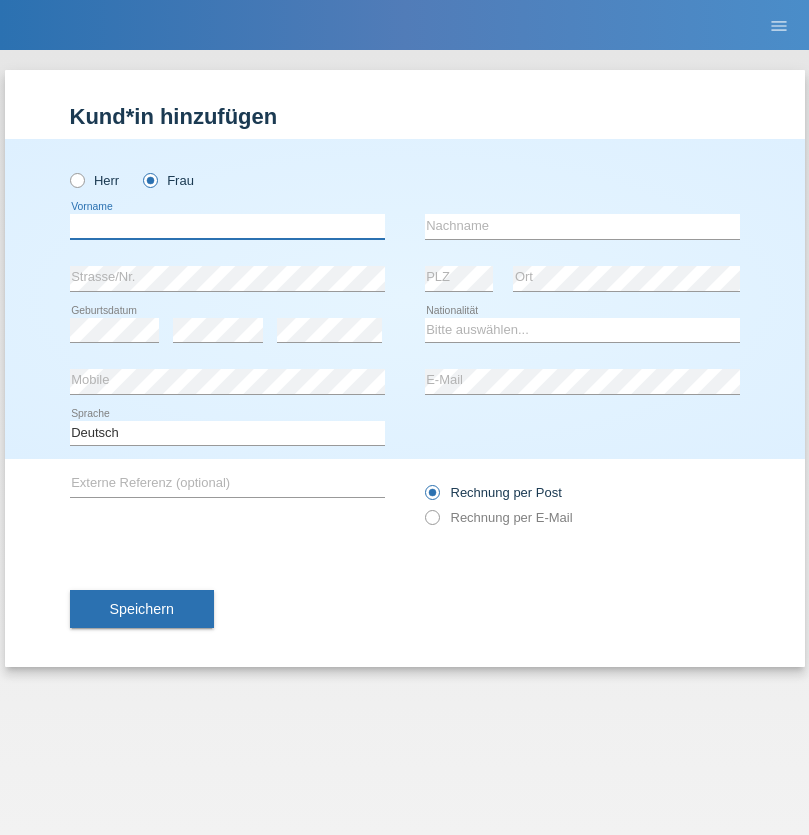 click at bounding box center [227, 226] 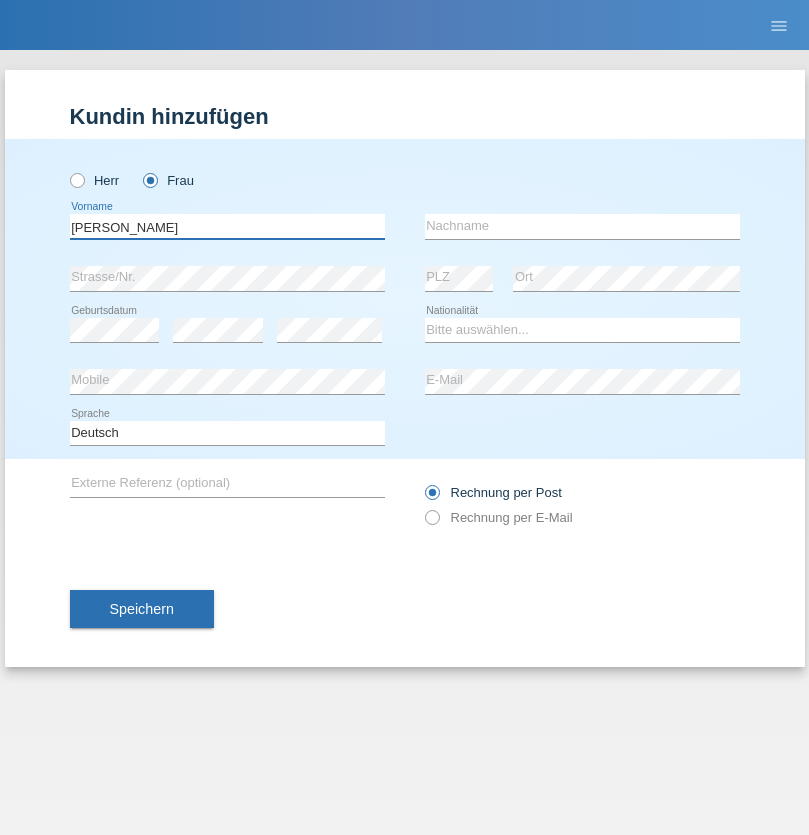 type on "[PERSON_NAME]" 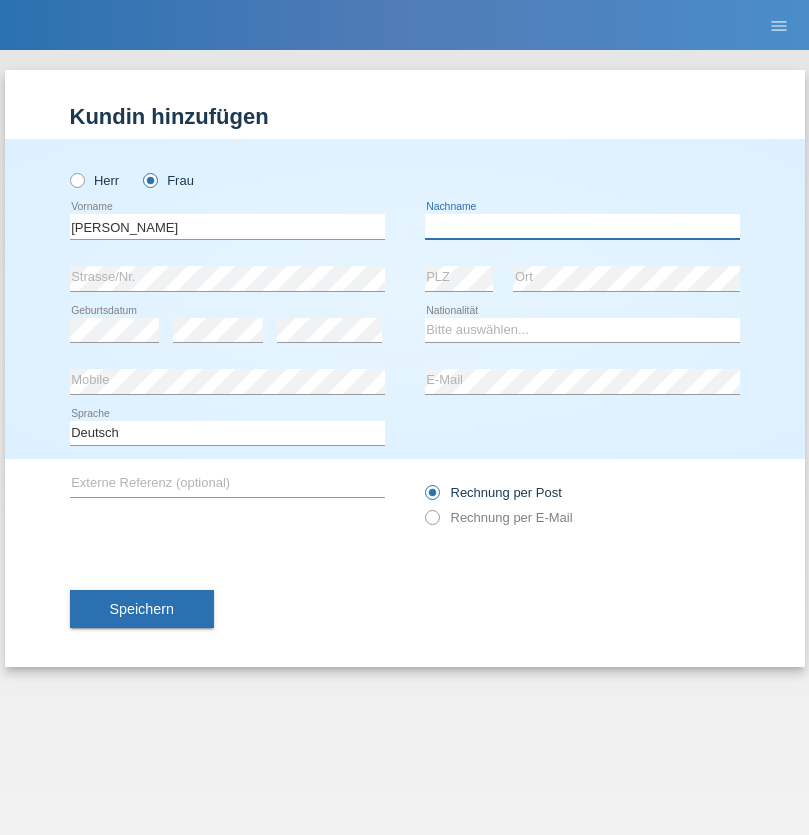 click at bounding box center (582, 226) 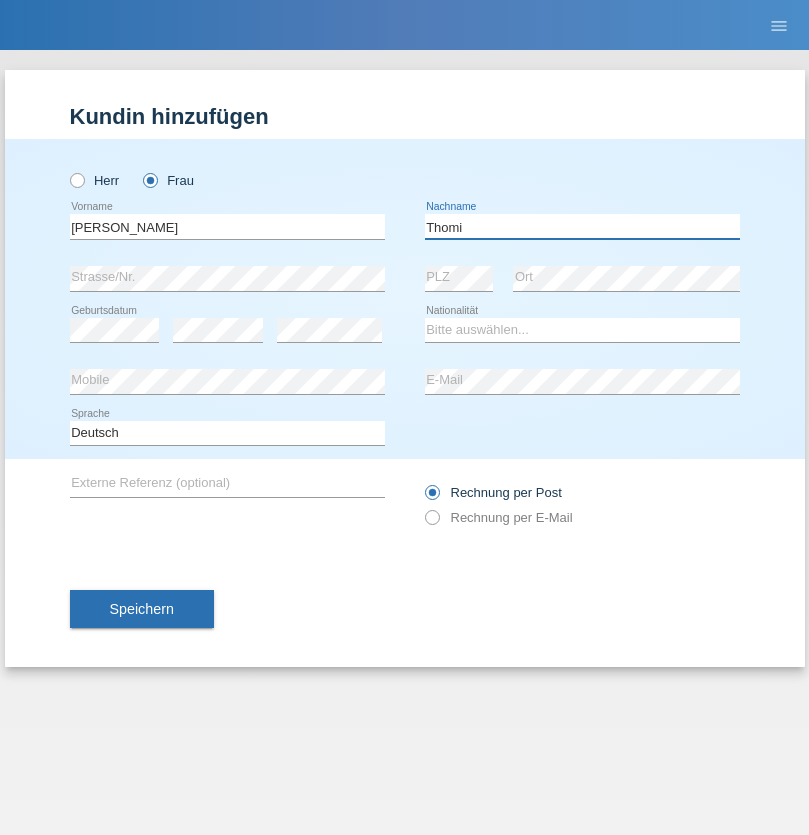type on "Thomi" 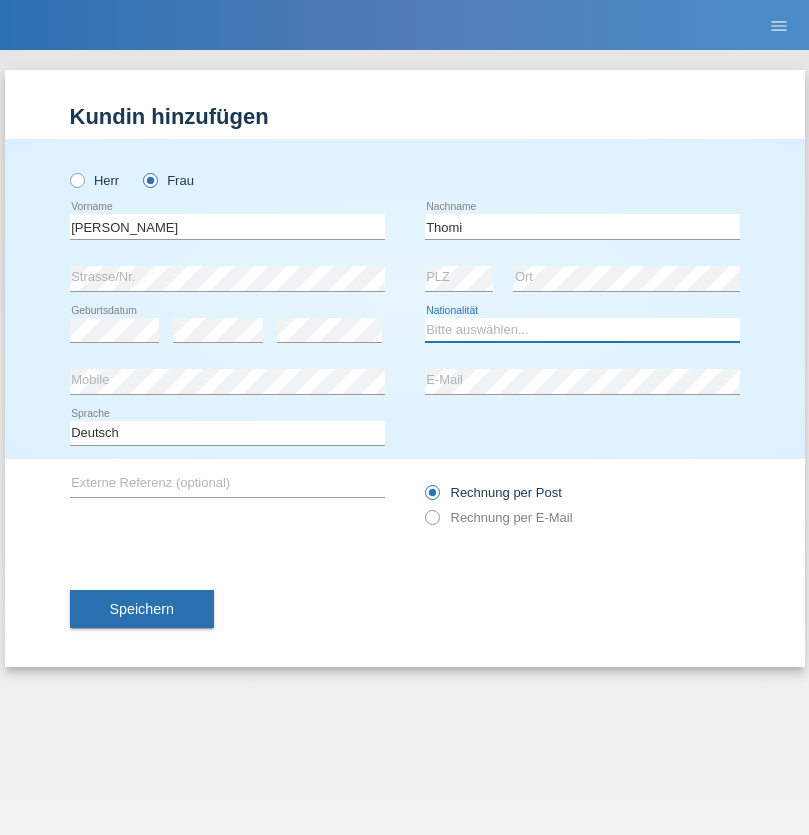 select on "CH" 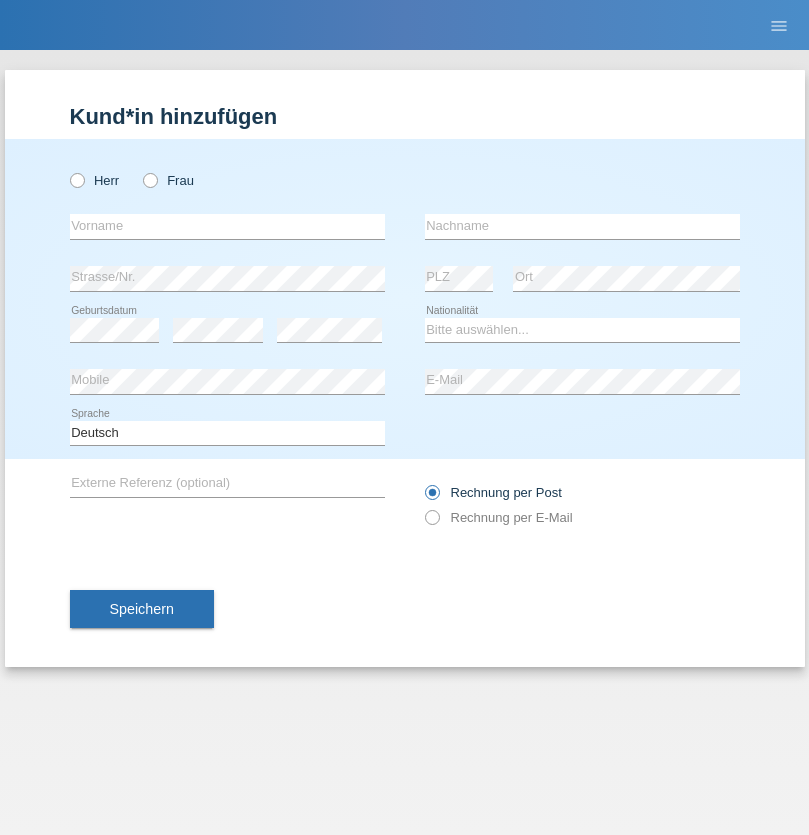 scroll, scrollTop: 0, scrollLeft: 0, axis: both 